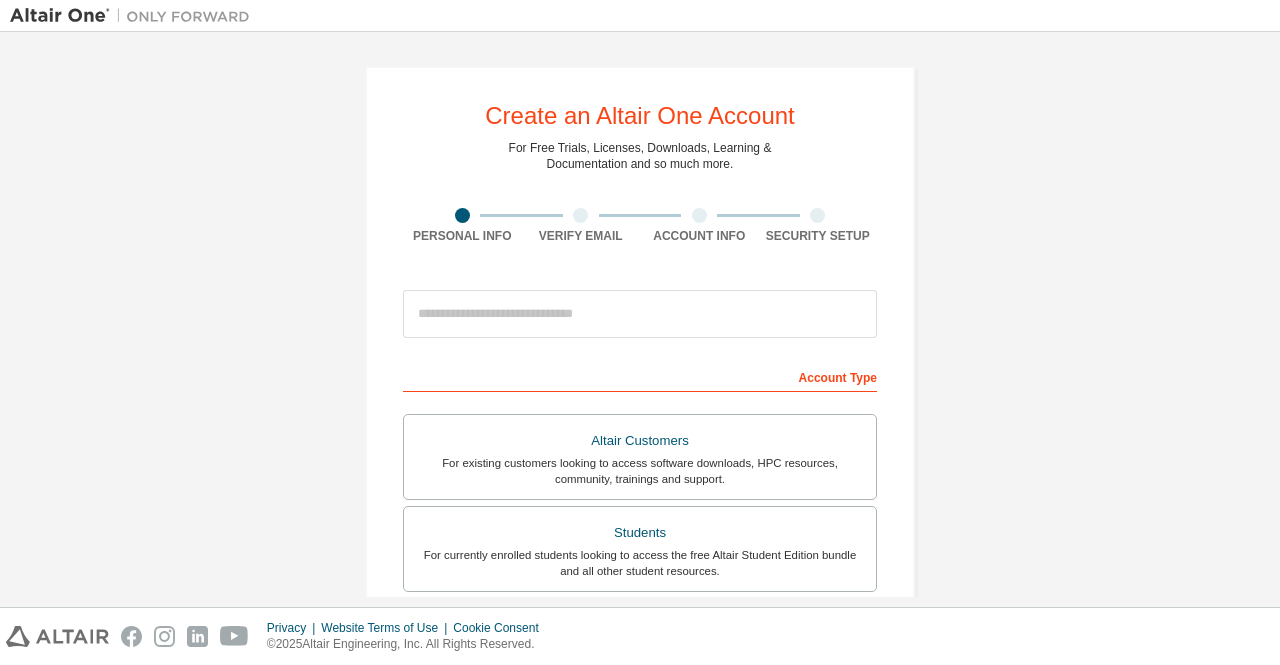 scroll, scrollTop: 0, scrollLeft: 0, axis: both 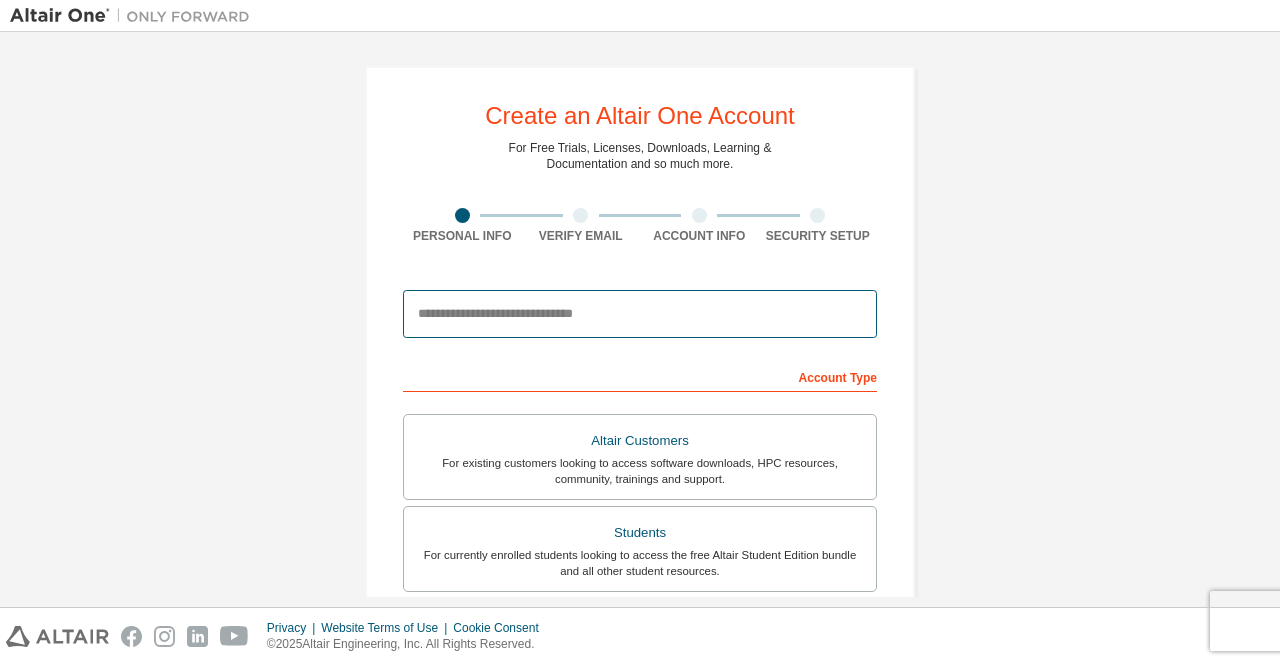 click at bounding box center [640, 314] 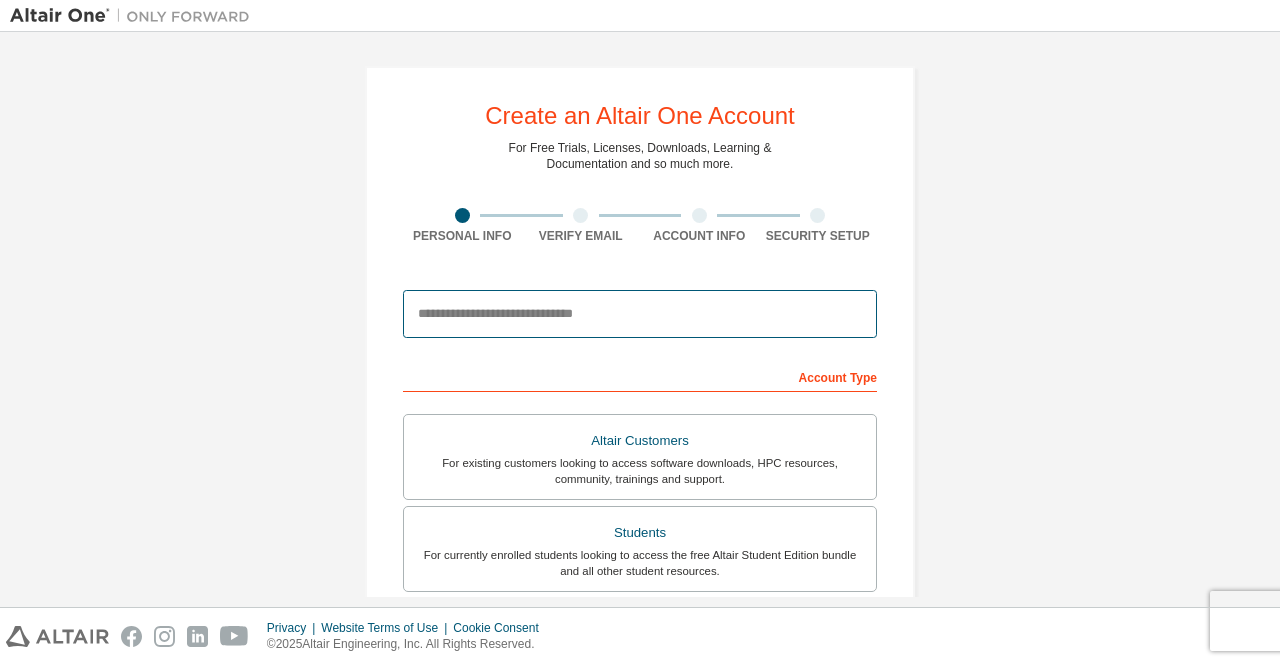 click at bounding box center [640, 314] 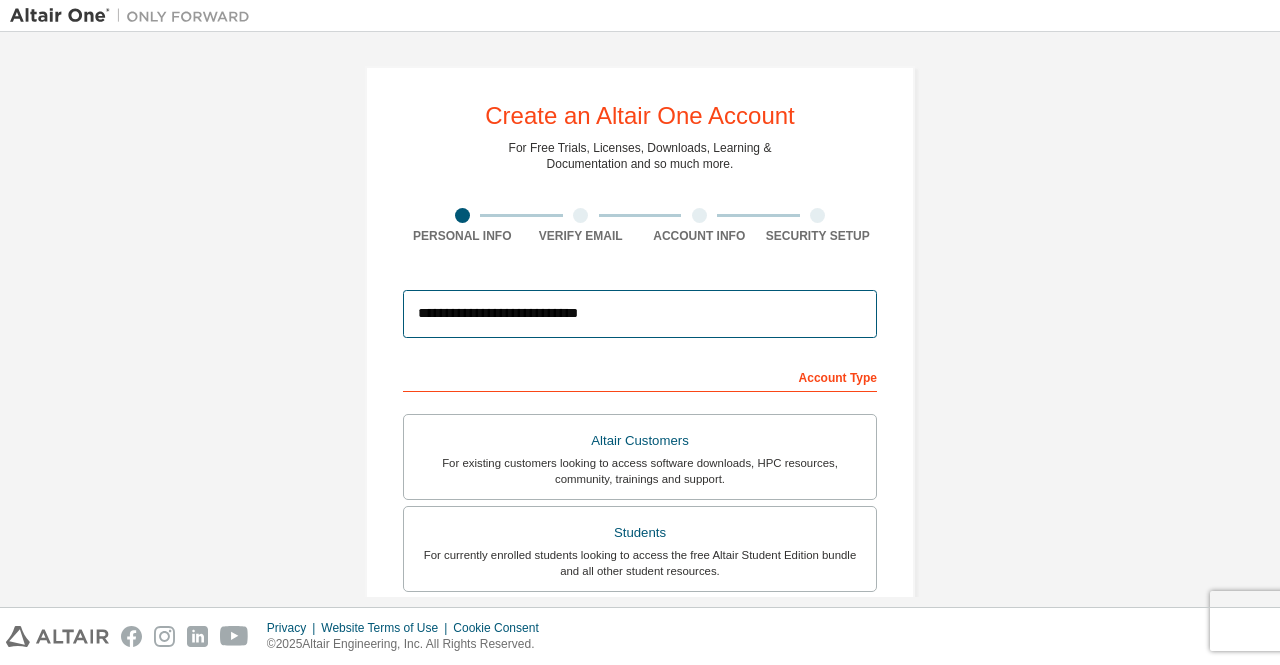 click on "**********" at bounding box center [640, 314] 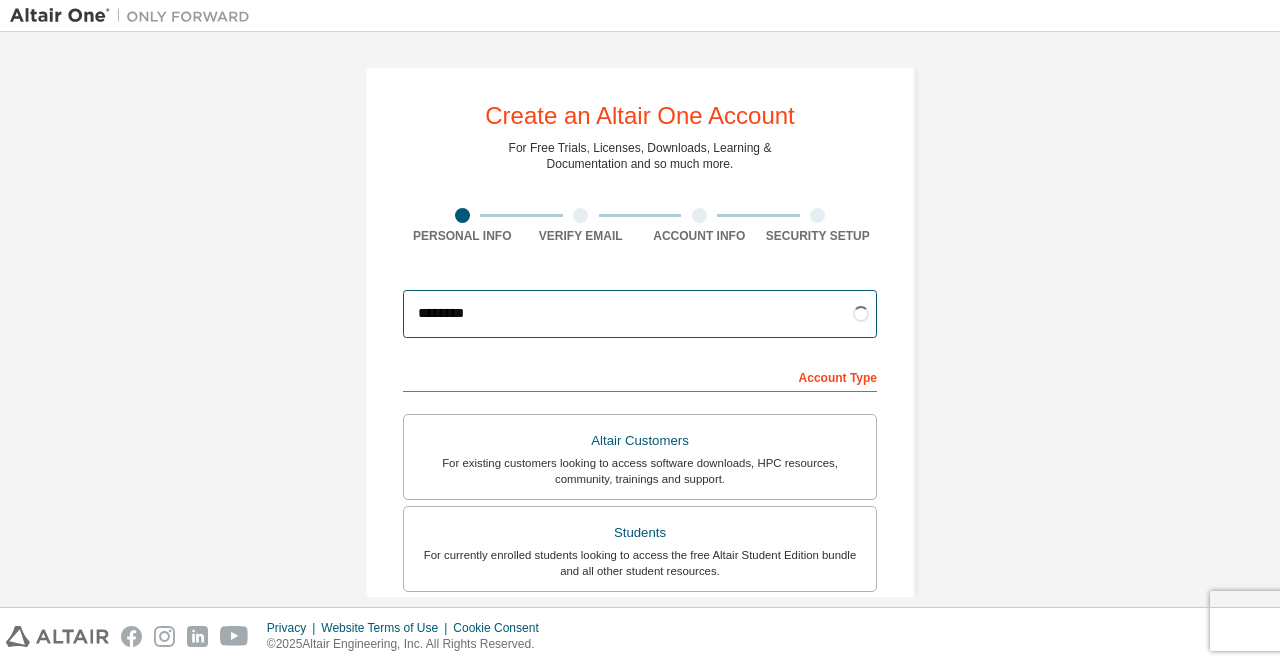 type on "**********" 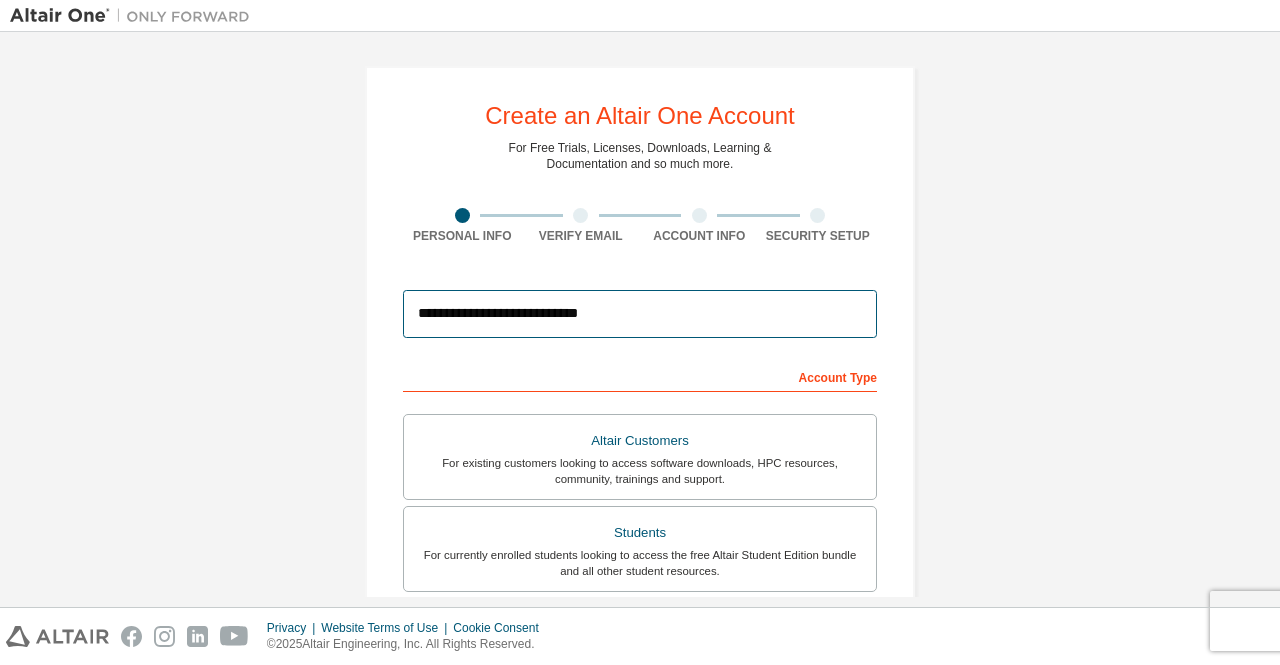 click on "**********" at bounding box center [640, 314] 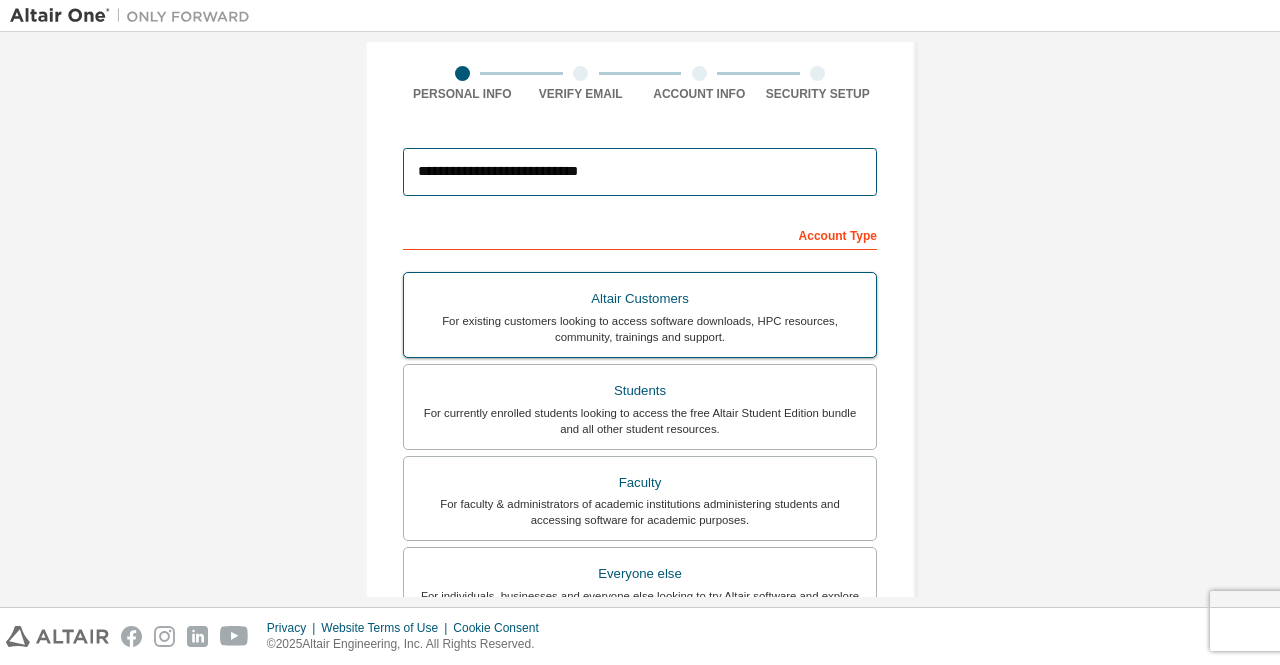 scroll, scrollTop: 147, scrollLeft: 0, axis: vertical 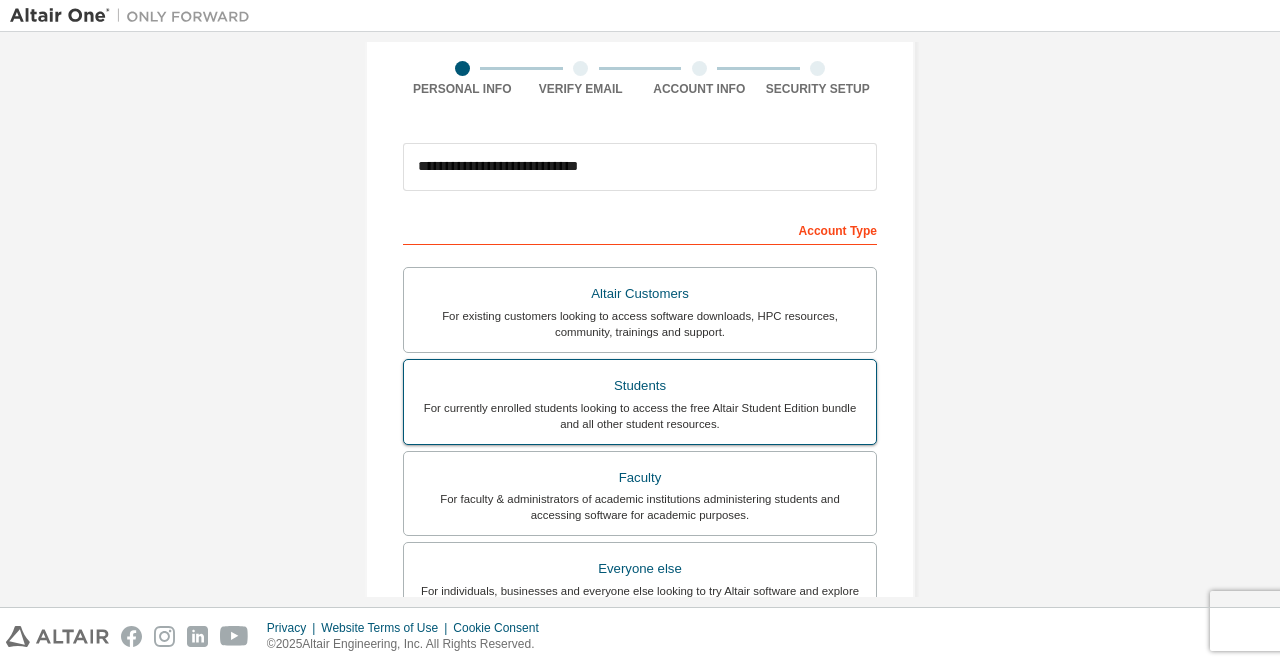 click on "For currently enrolled students looking to access the free Altair Student Edition bundle and all other student resources." at bounding box center [640, 416] 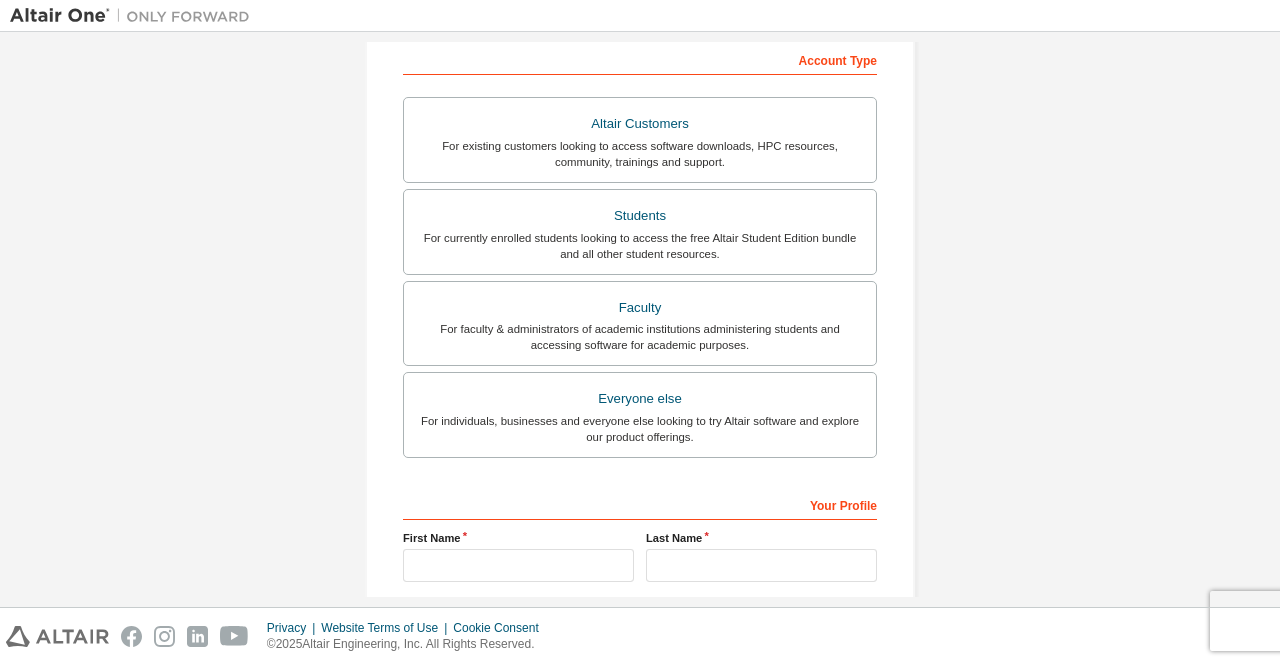 scroll, scrollTop: 174, scrollLeft: 0, axis: vertical 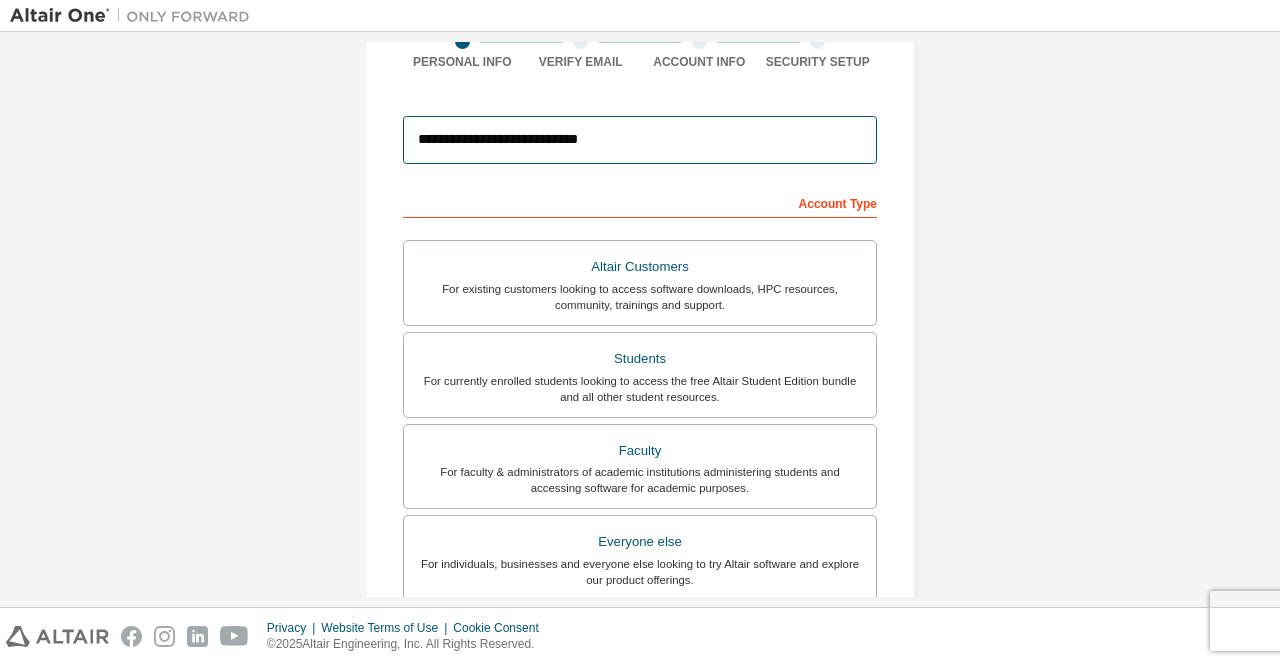click on "**********" at bounding box center (640, 140) 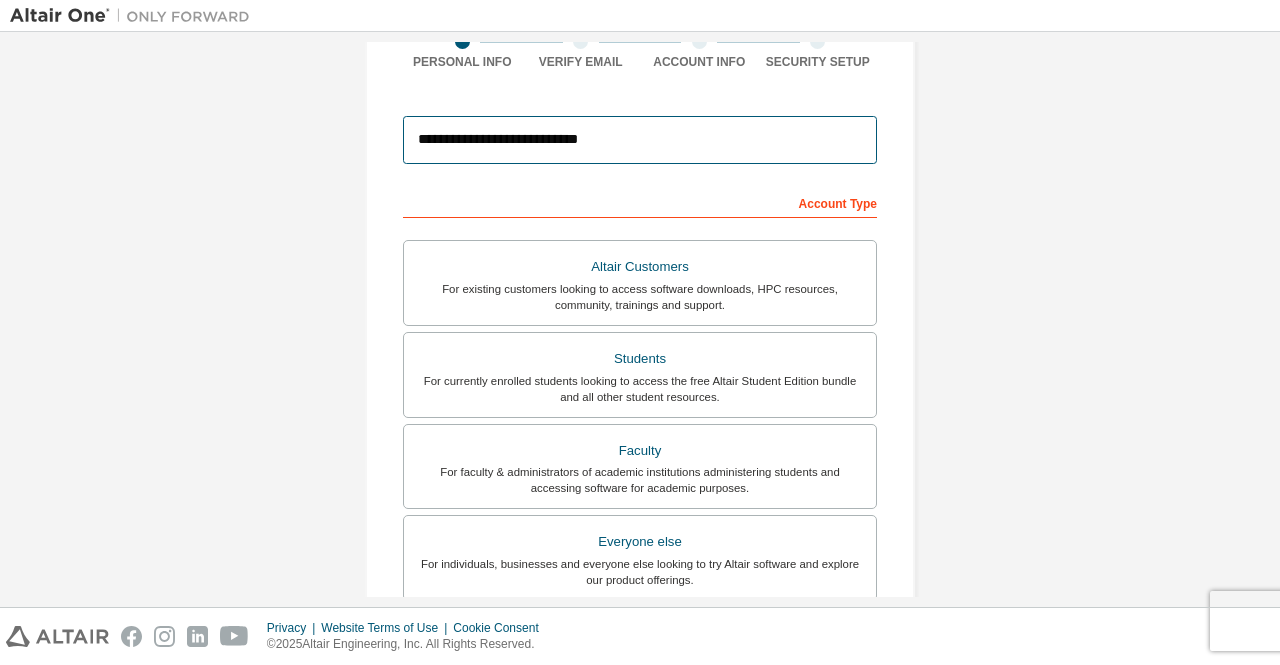 click on "**********" at bounding box center [640, 140] 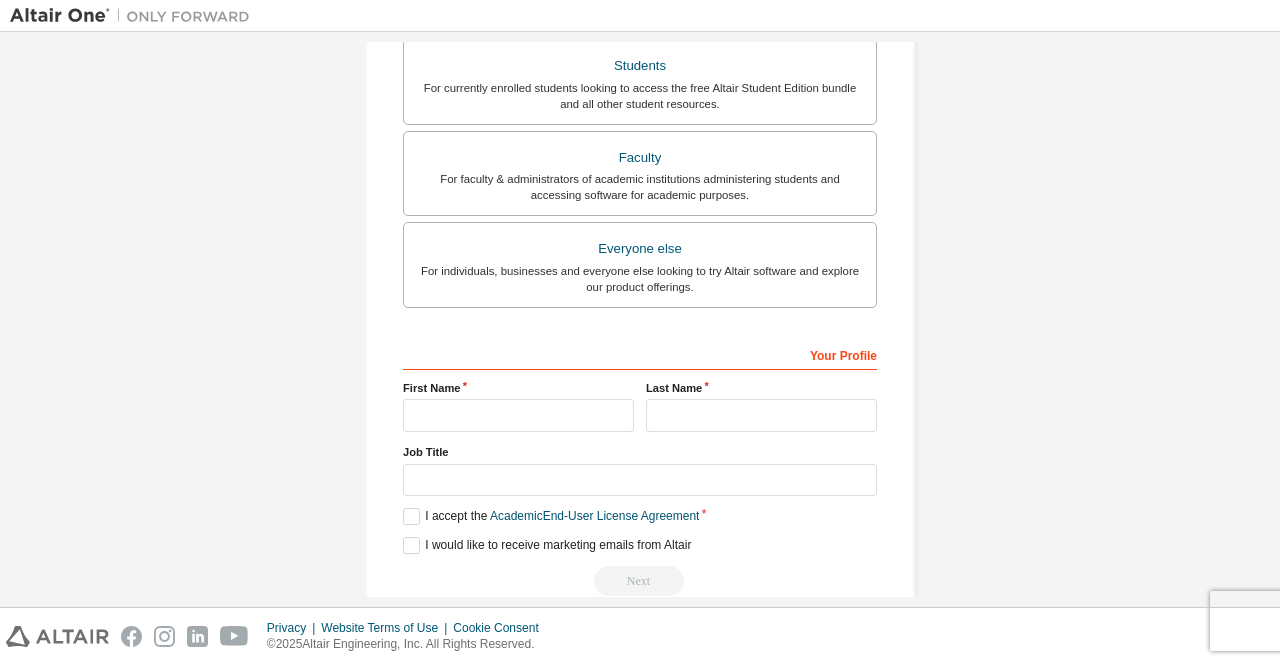 scroll, scrollTop: 498, scrollLeft: 0, axis: vertical 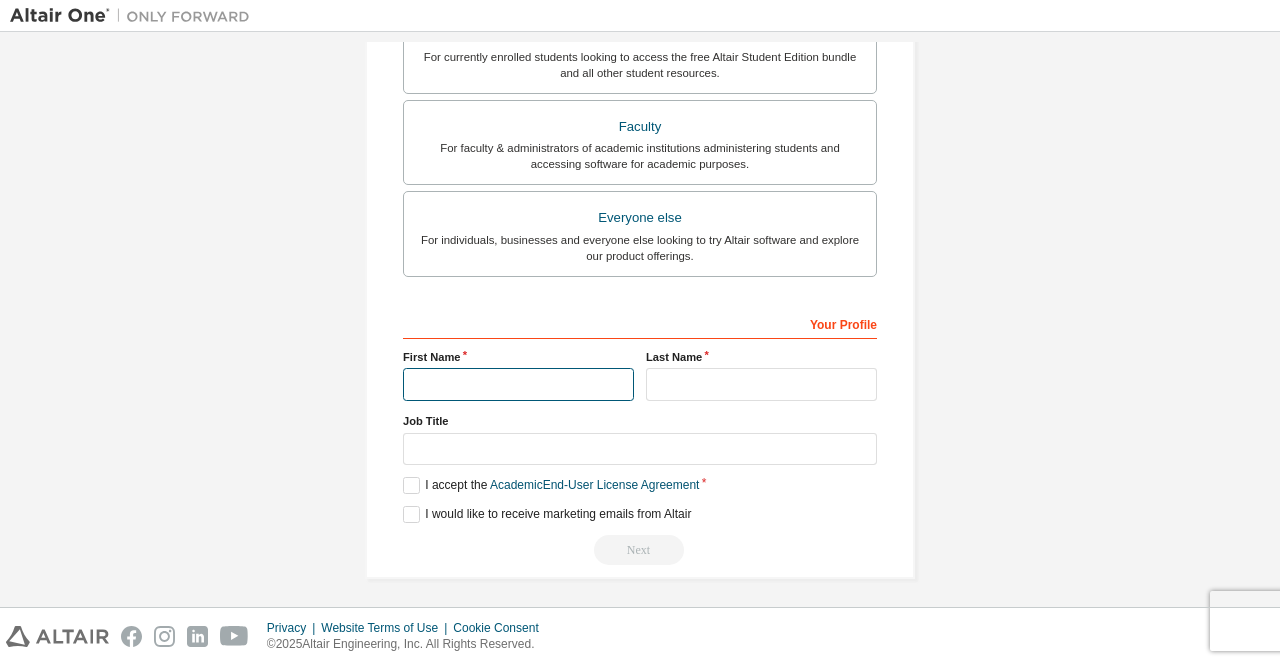 click at bounding box center [518, 384] 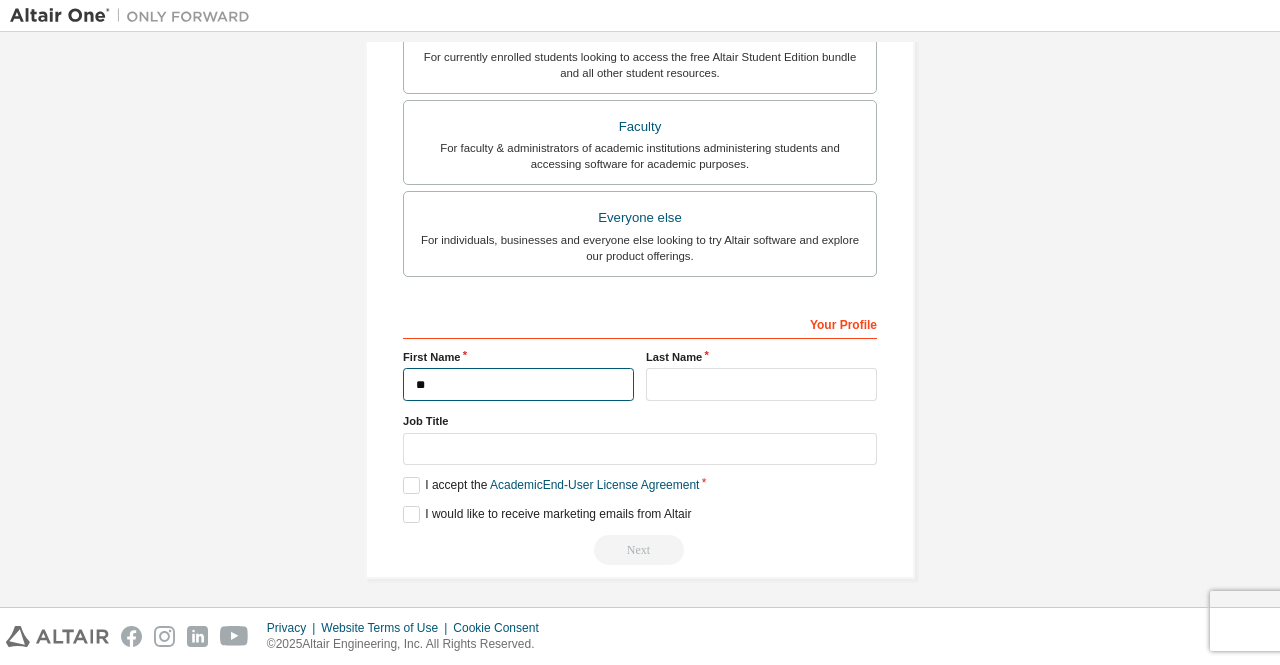 type on "*" 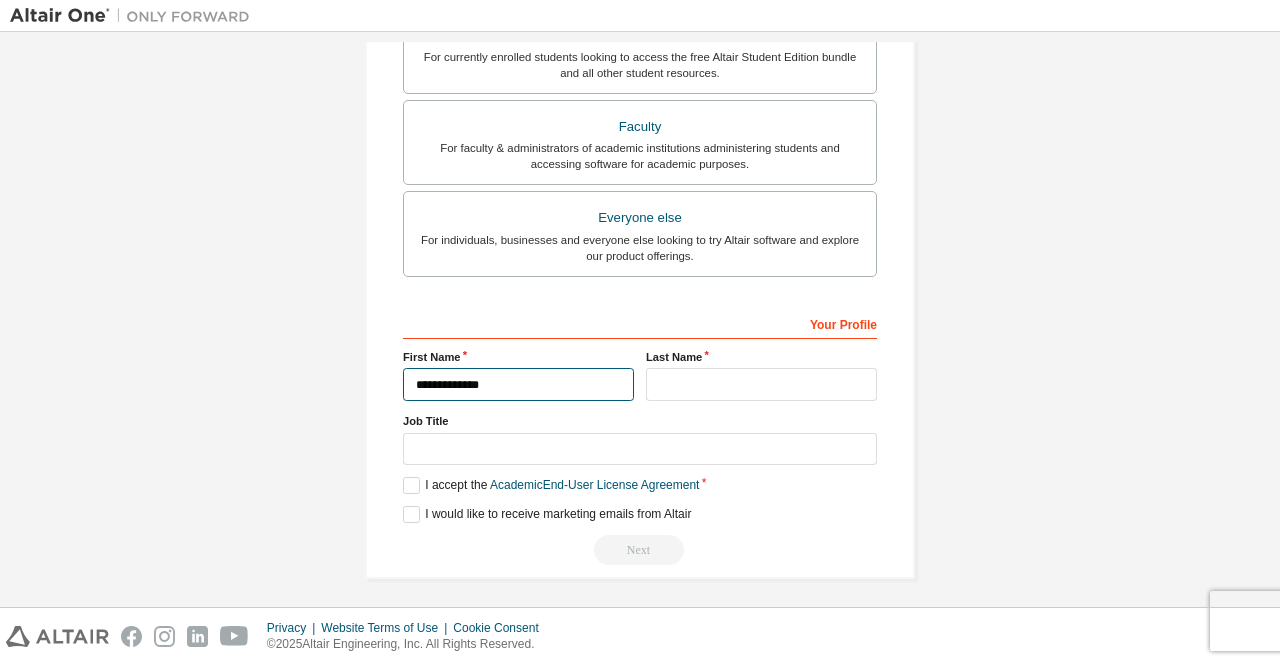 type on "**********" 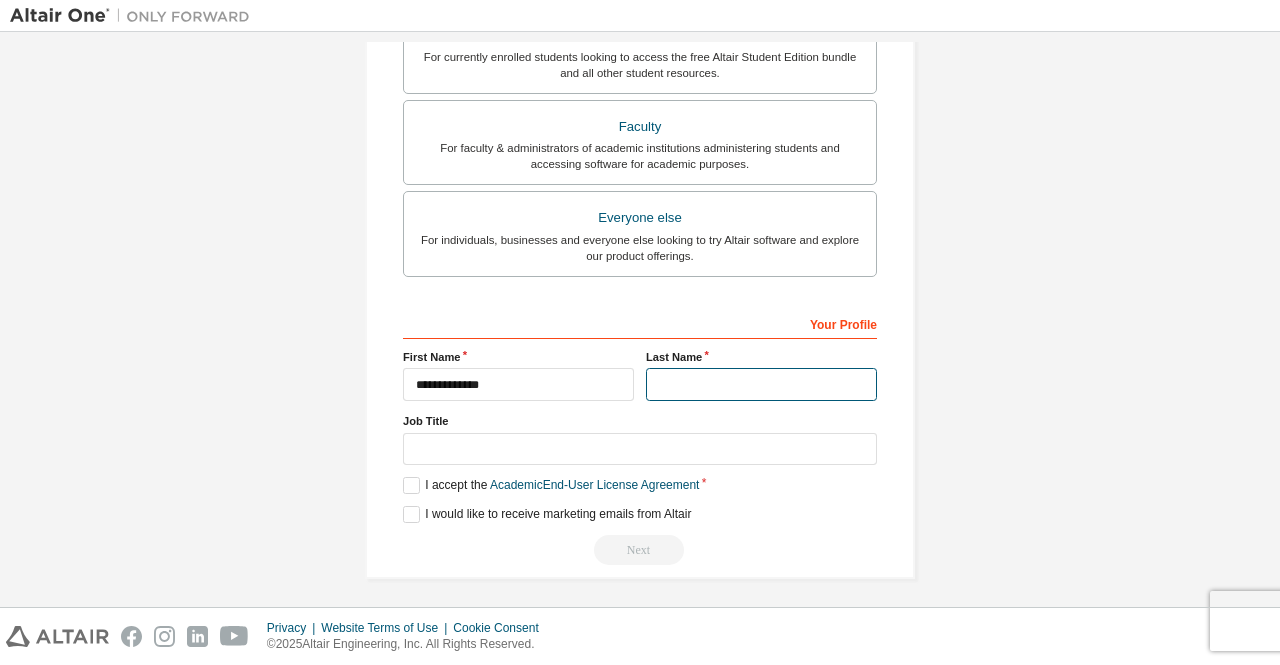 click at bounding box center (761, 384) 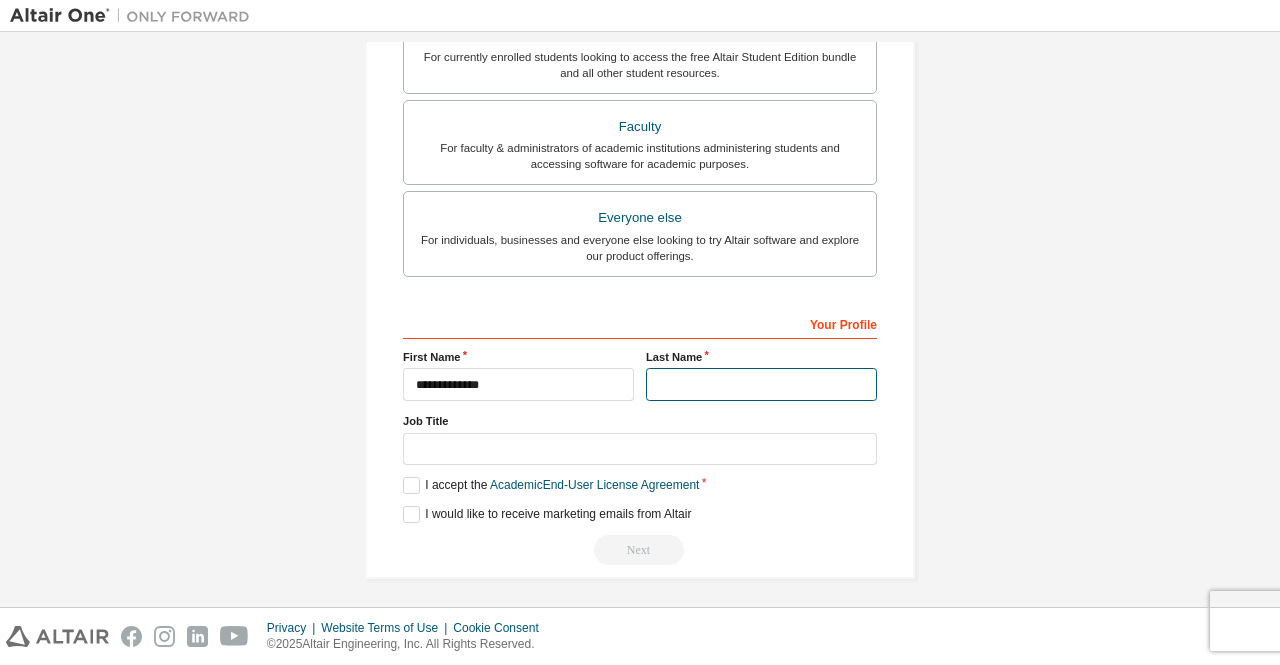 type on "*" 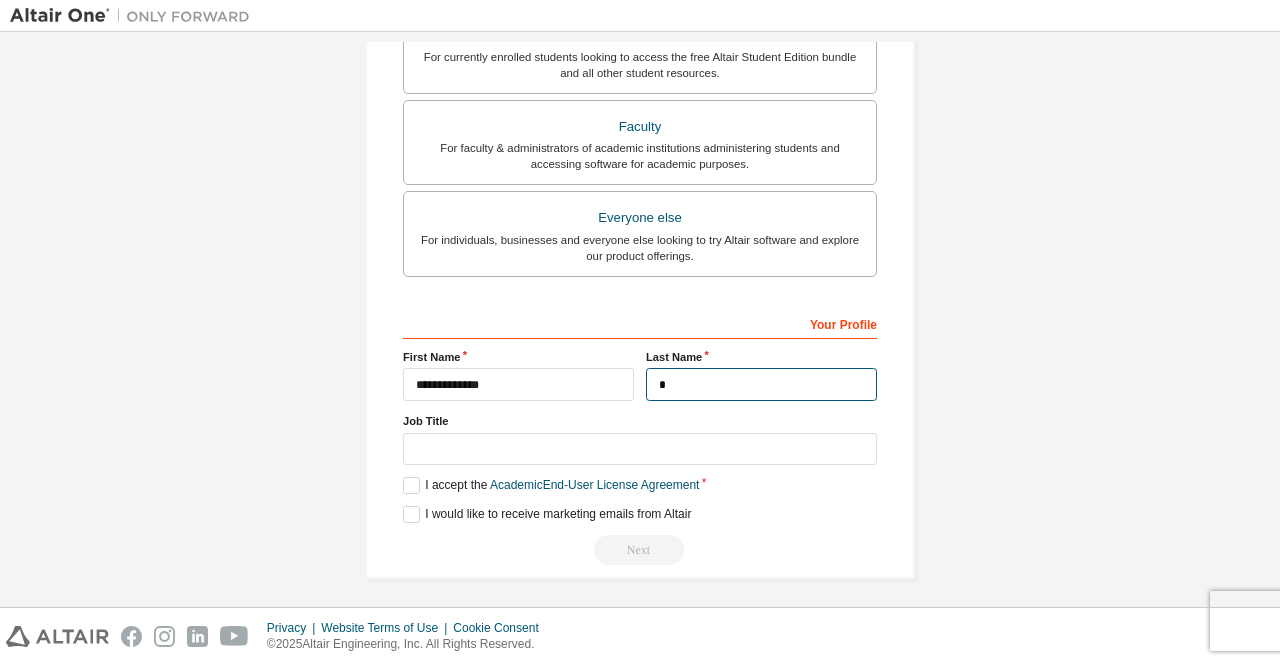 click on "*" at bounding box center [761, 384] 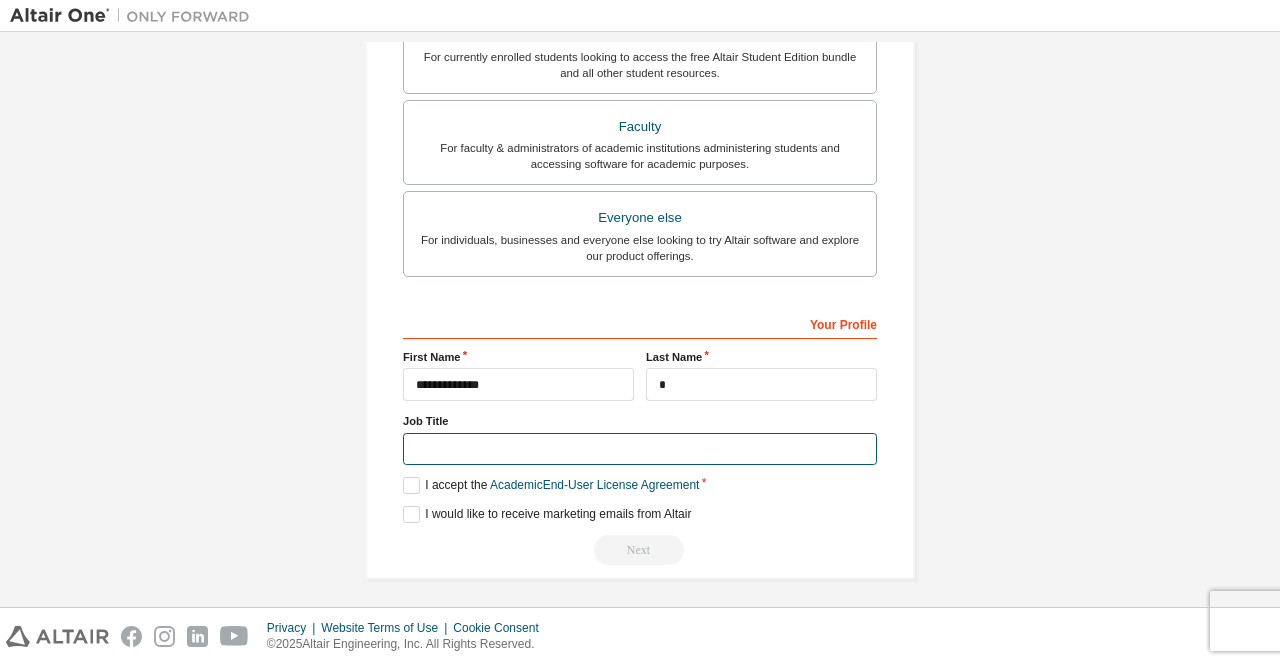 click at bounding box center (640, 449) 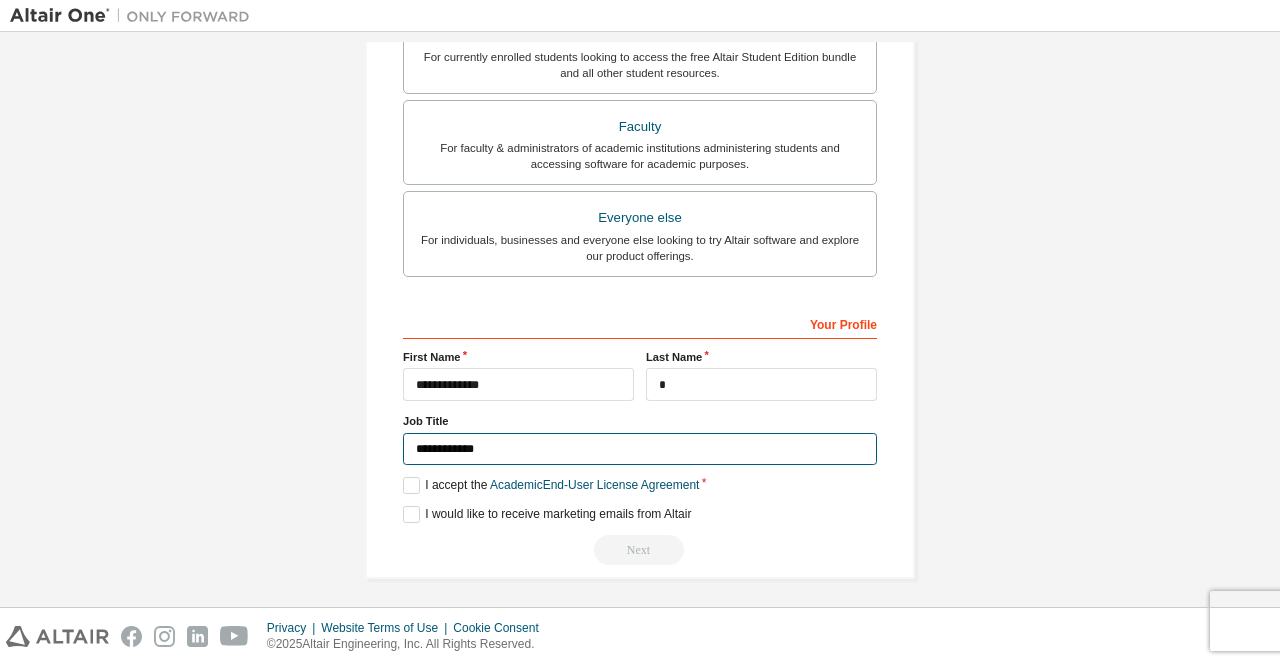 type on "**********" 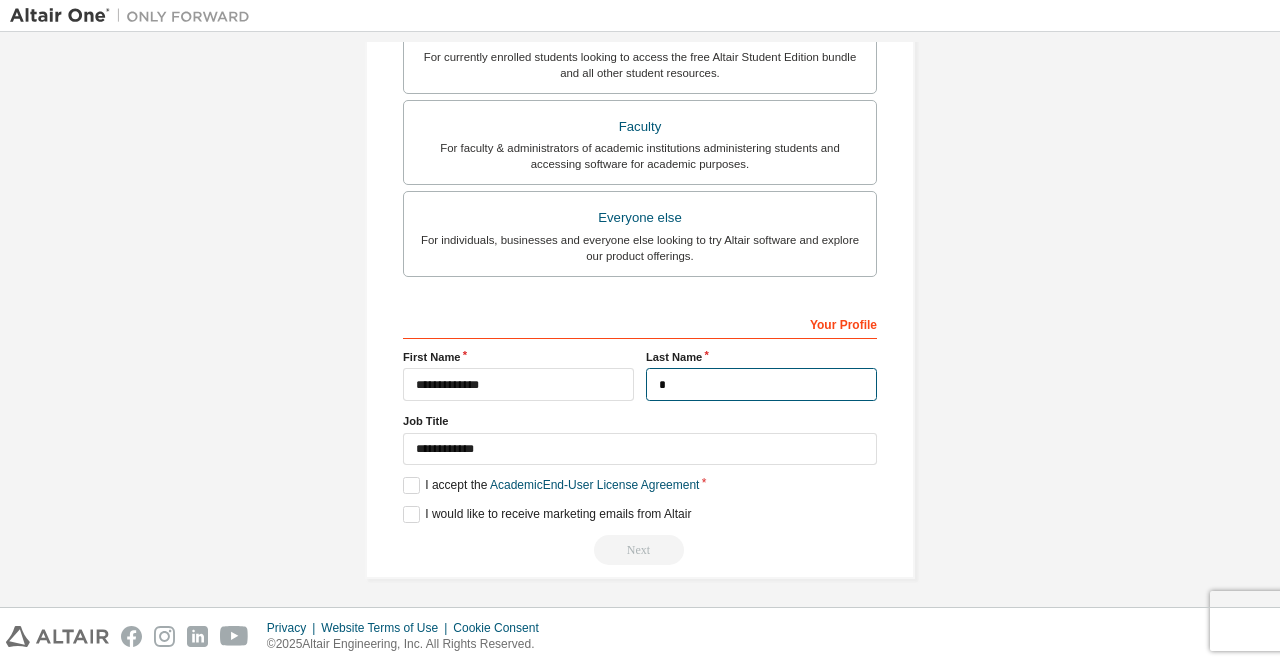 click on "*" at bounding box center (761, 384) 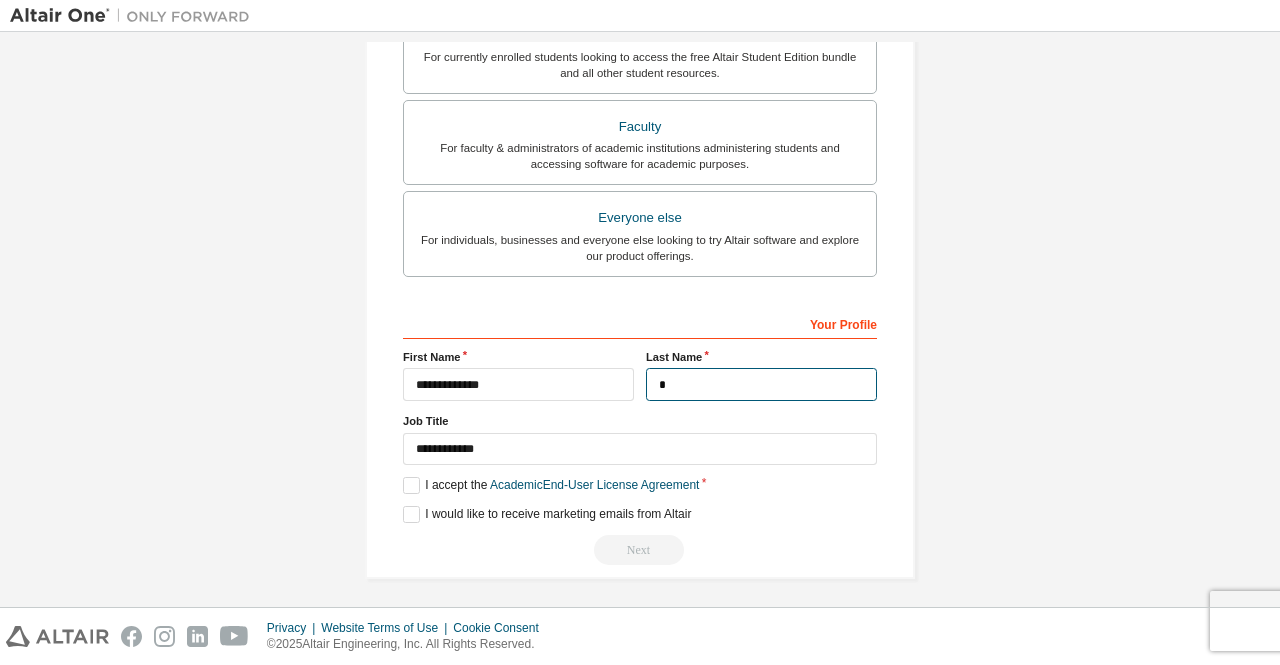 click on "*" at bounding box center (761, 384) 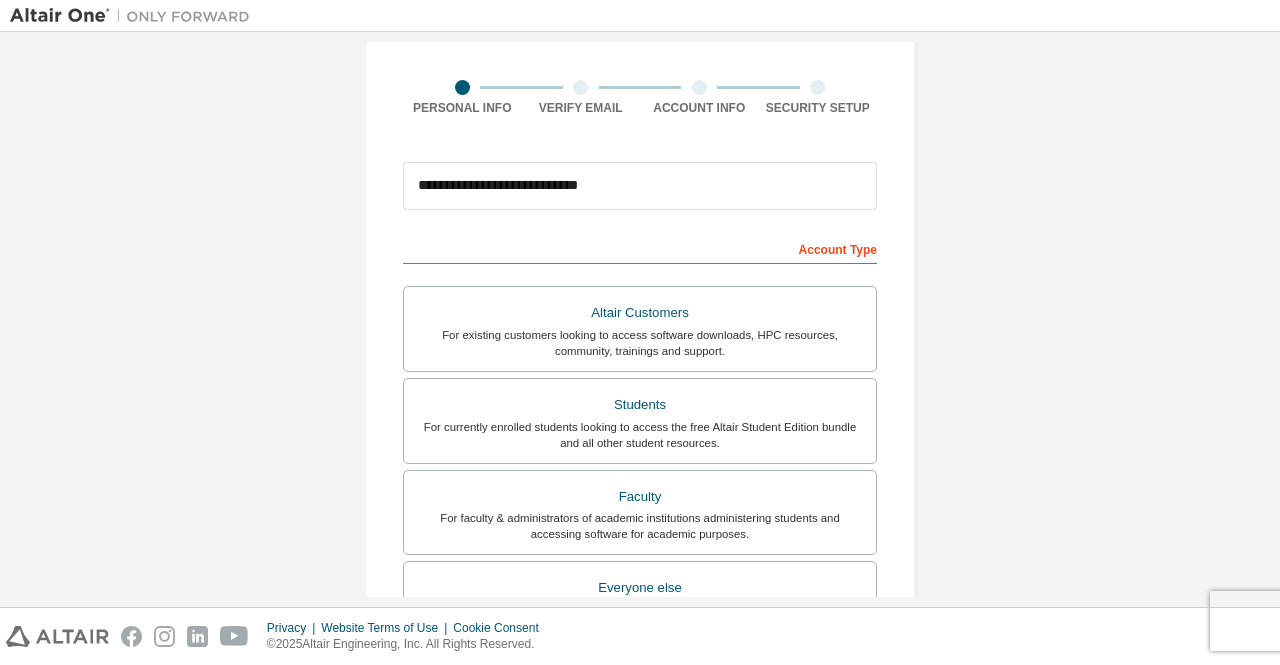 scroll, scrollTop: 126, scrollLeft: 0, axis: vertical 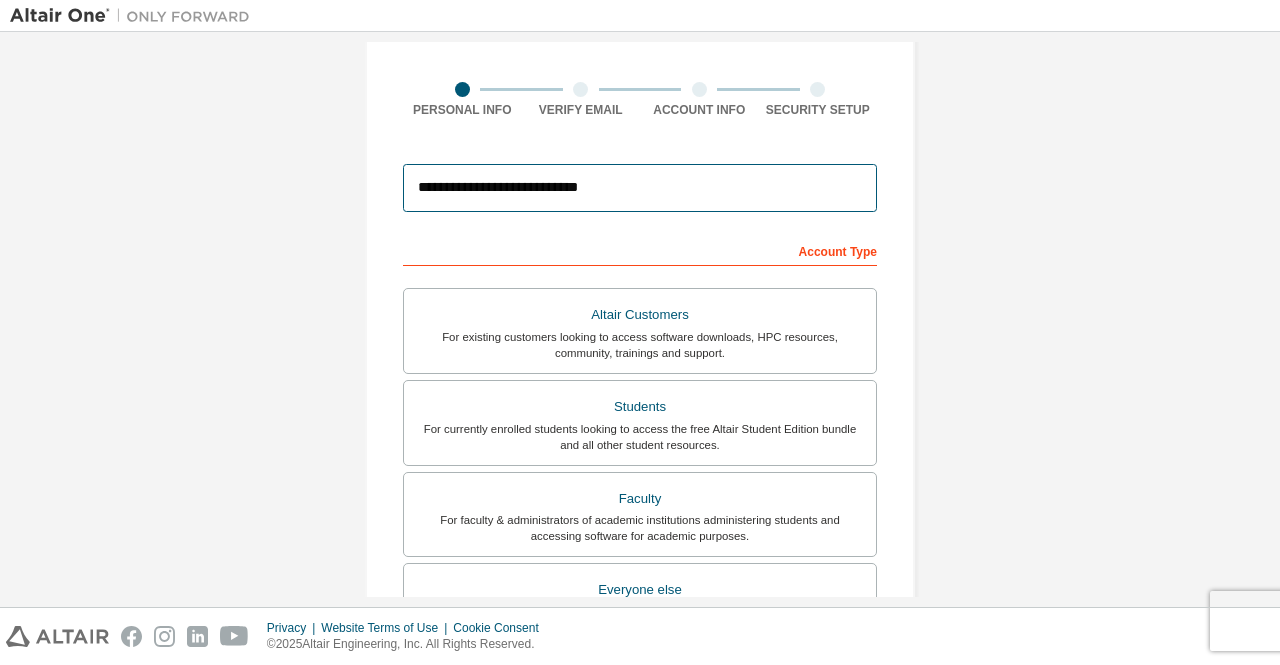 click on "**********" at bounding box center [640, 188] 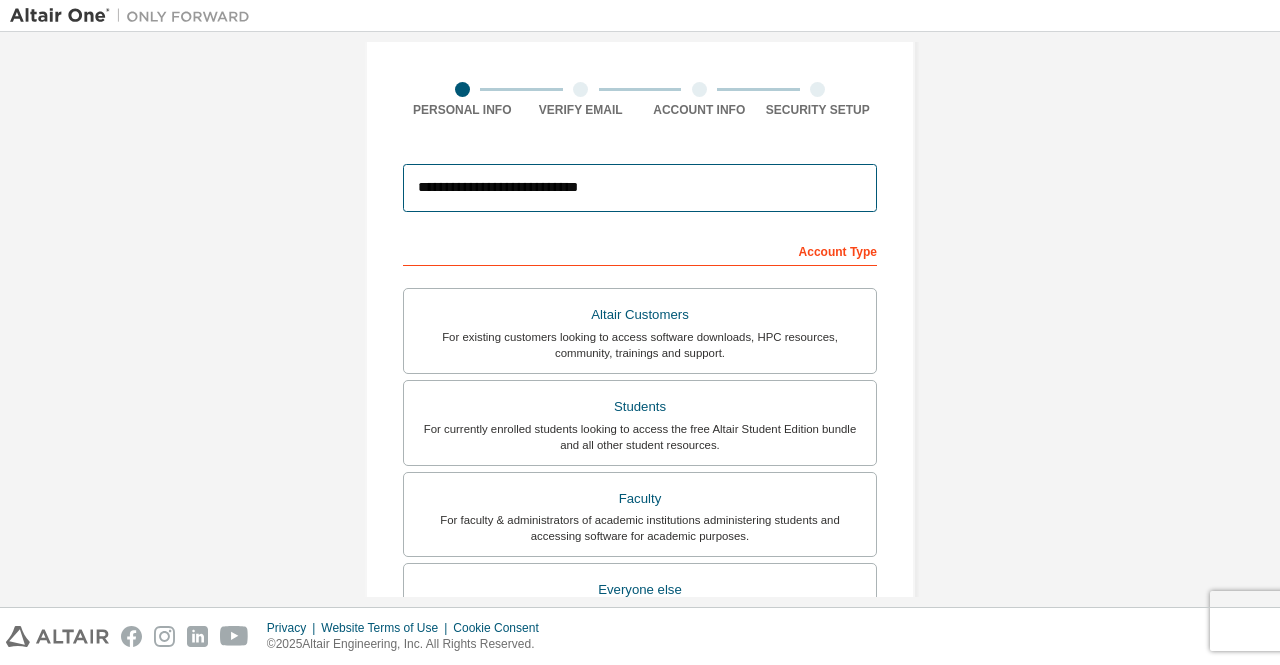 click on "**********" at bounding box center [640, 188] 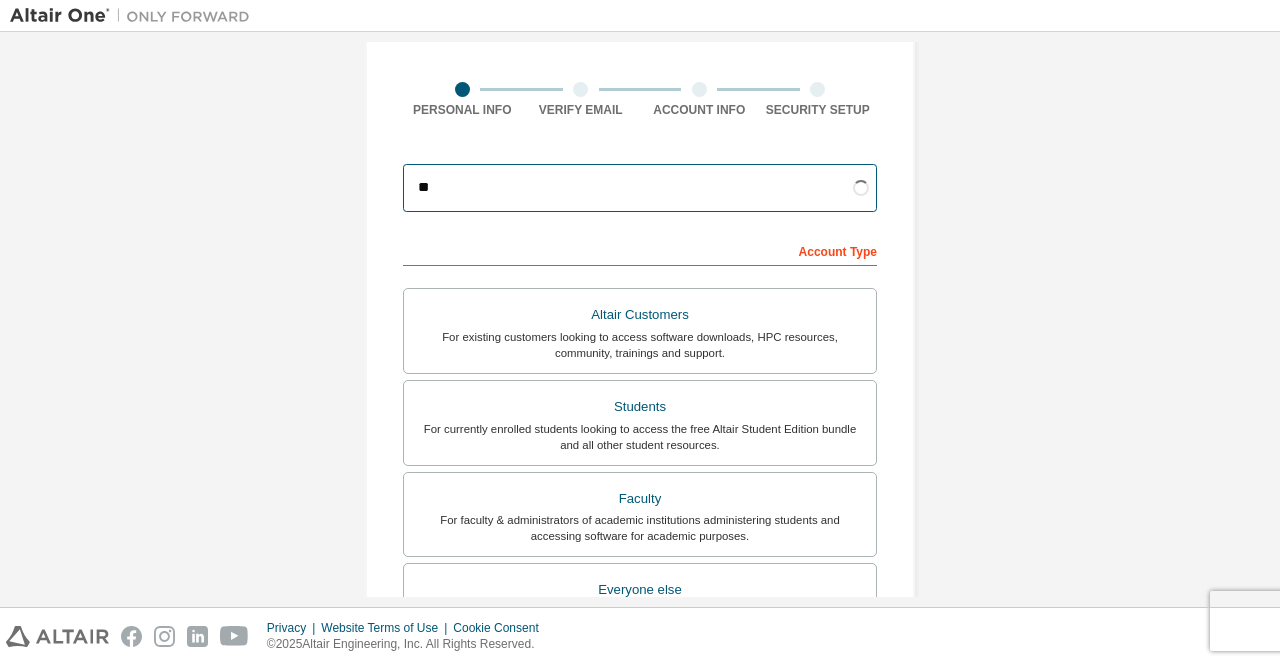 type on "*" 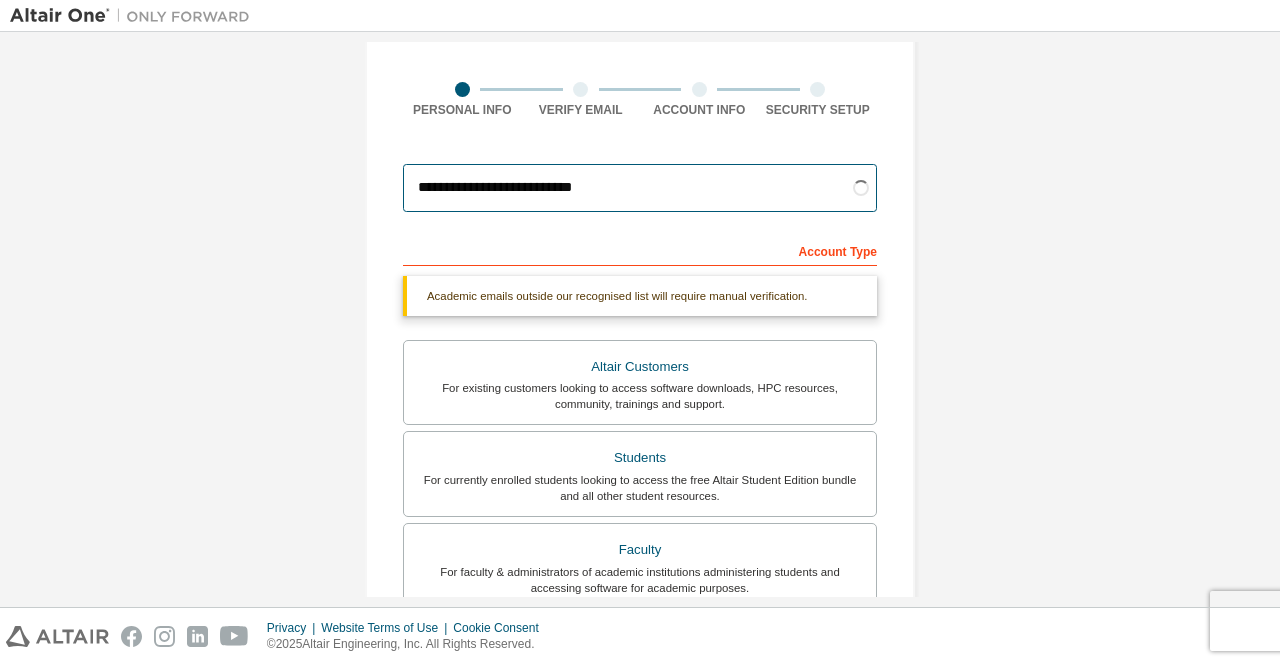 type on "**********" 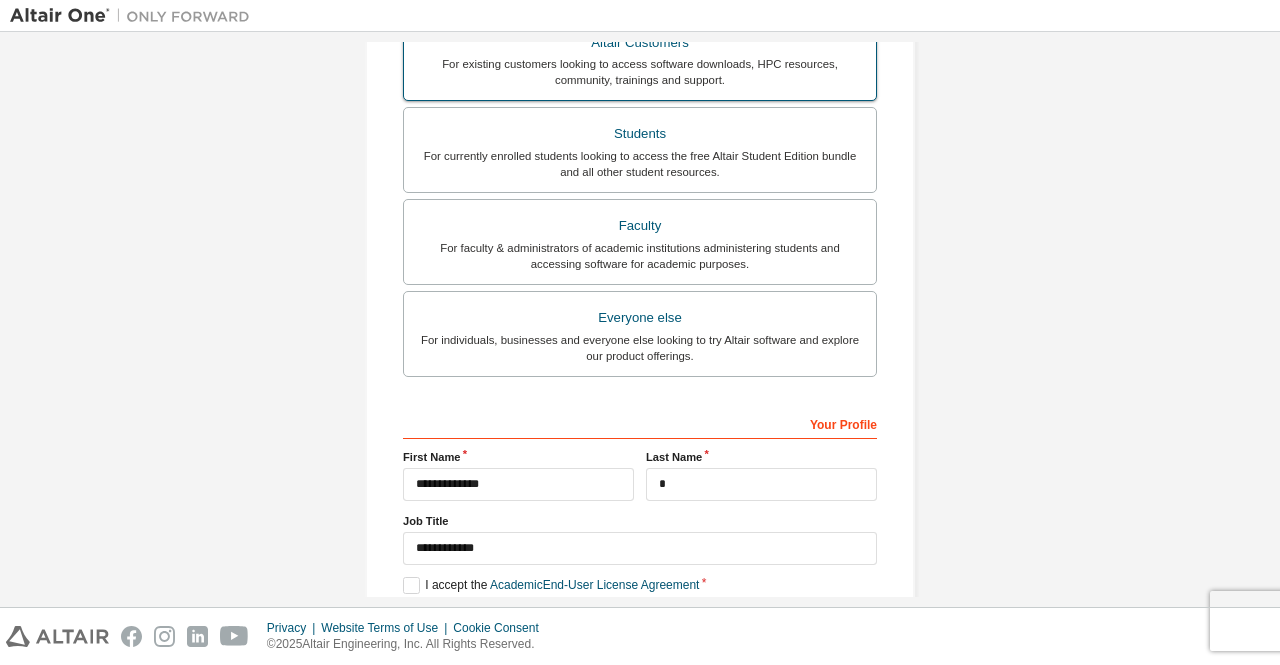scroll, scrollTop: 498, scrollLeft: 0, axis: vertical 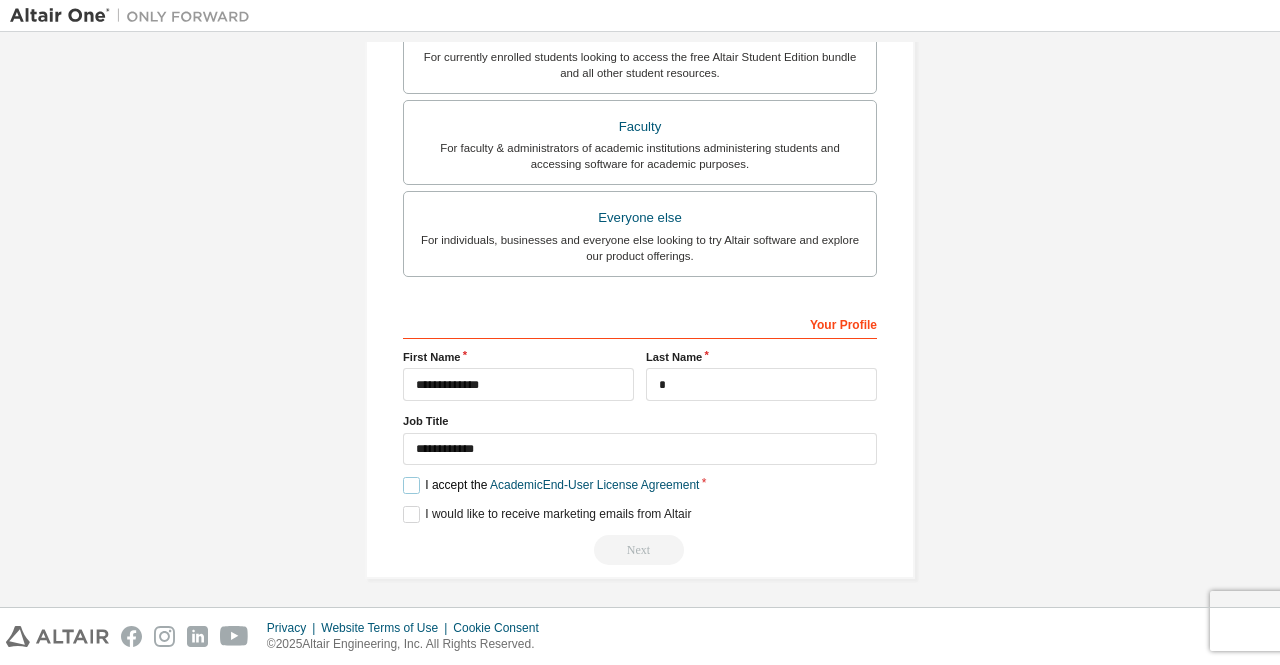 click on "I accept the   Academic   End-User License Agreement" at bounding box center [551, 485] 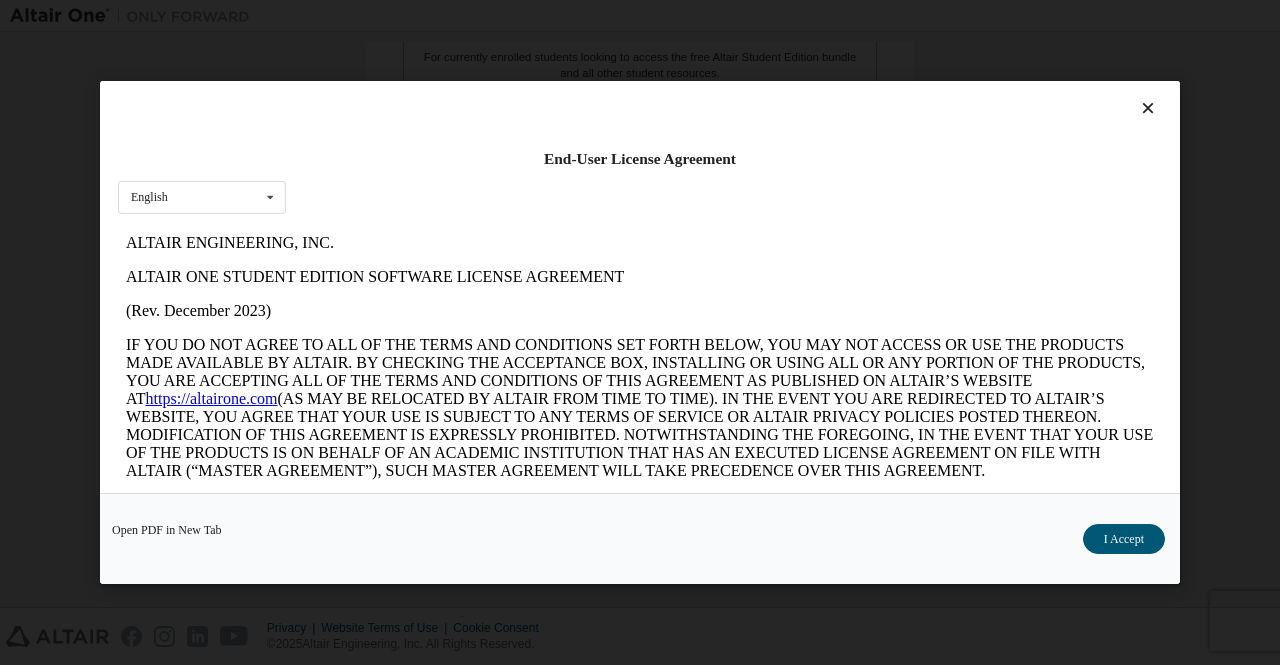 scroll, scrollTop: 0, scrollLeft: 0, axis: both 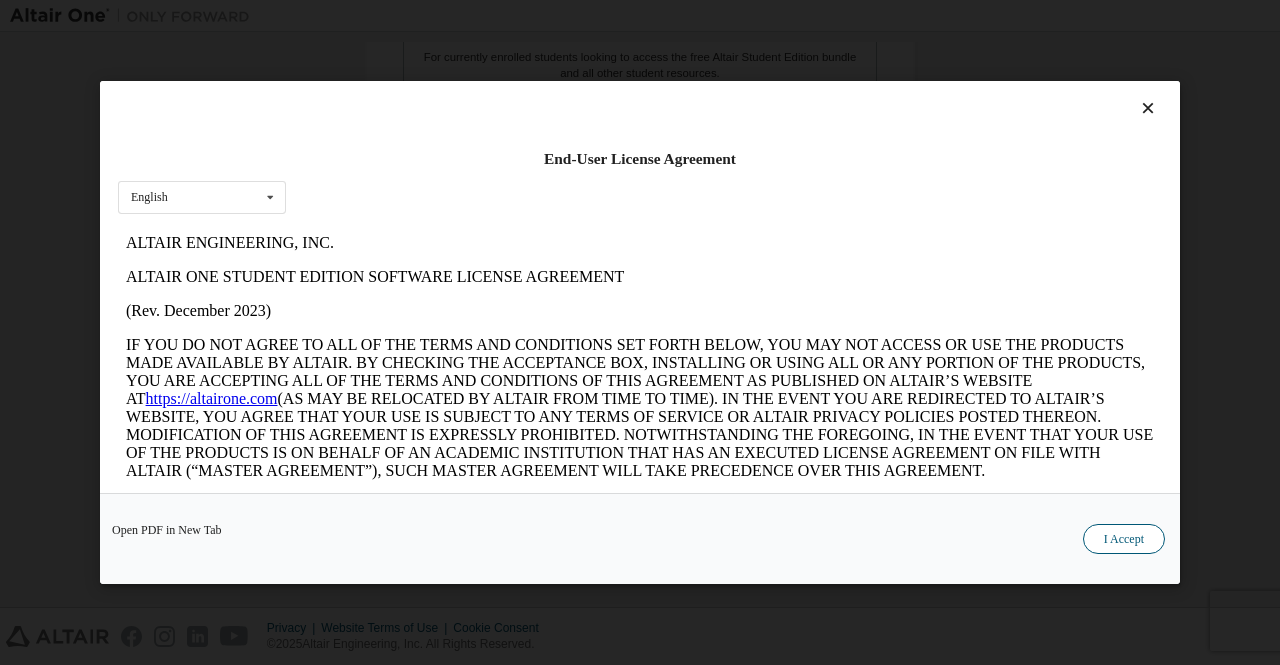 click on "I Accept" at bounding box center [1124, 539] 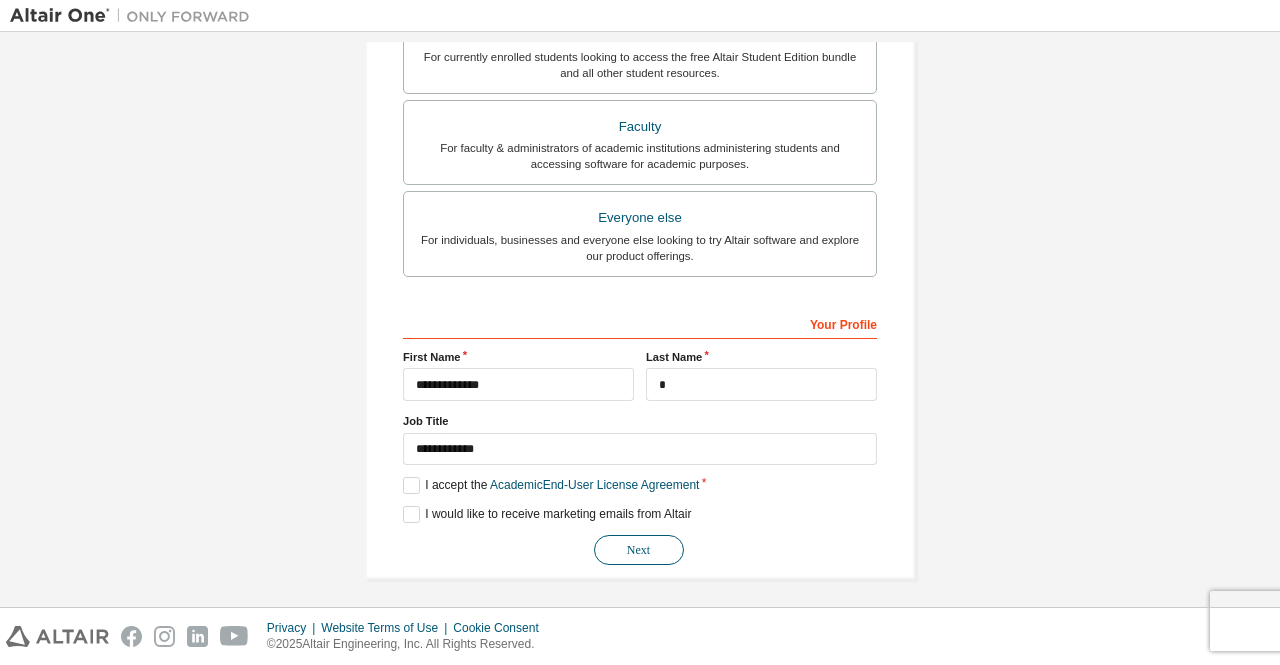 click on "Next" at bounding box center [639, 550] 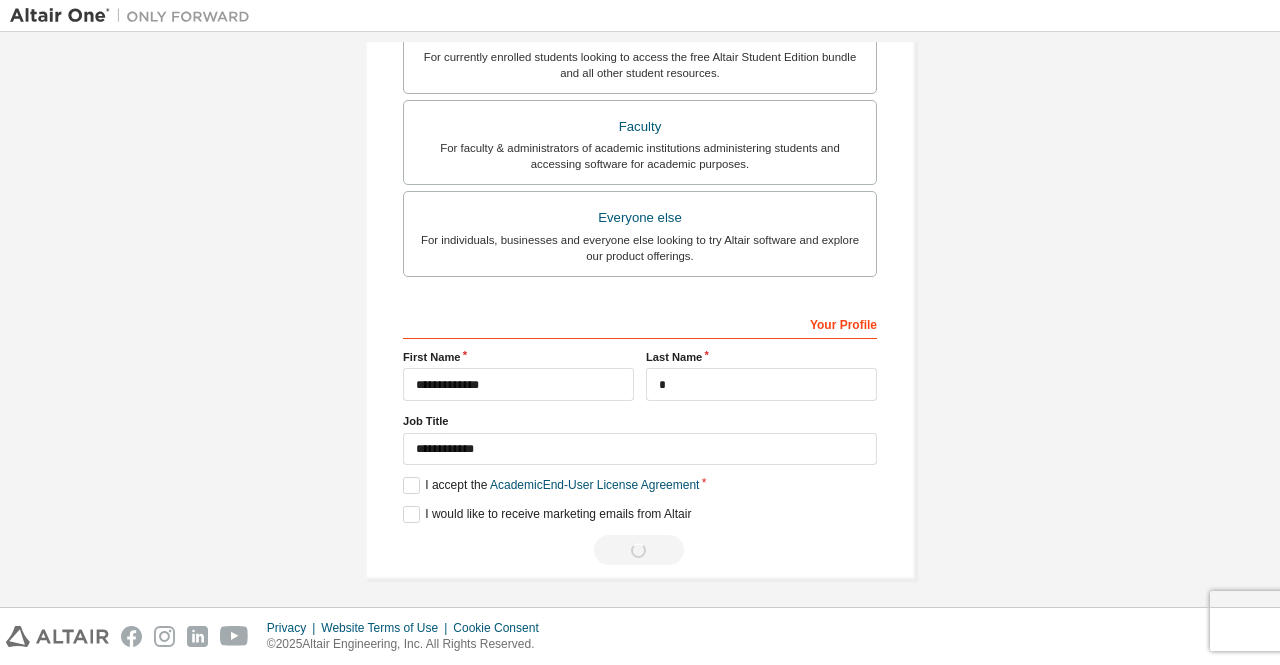 scroll, scrollTop: 0, scrollLeft: 0, axis: both 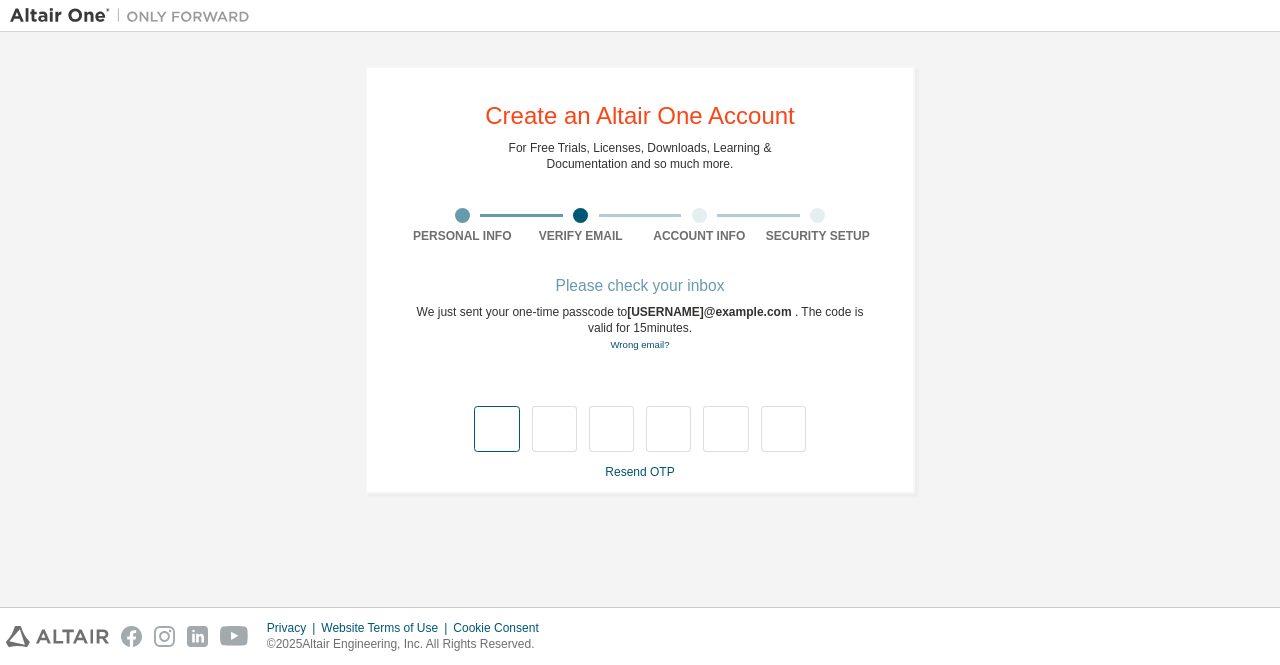 click at bounding box center (496, 429) 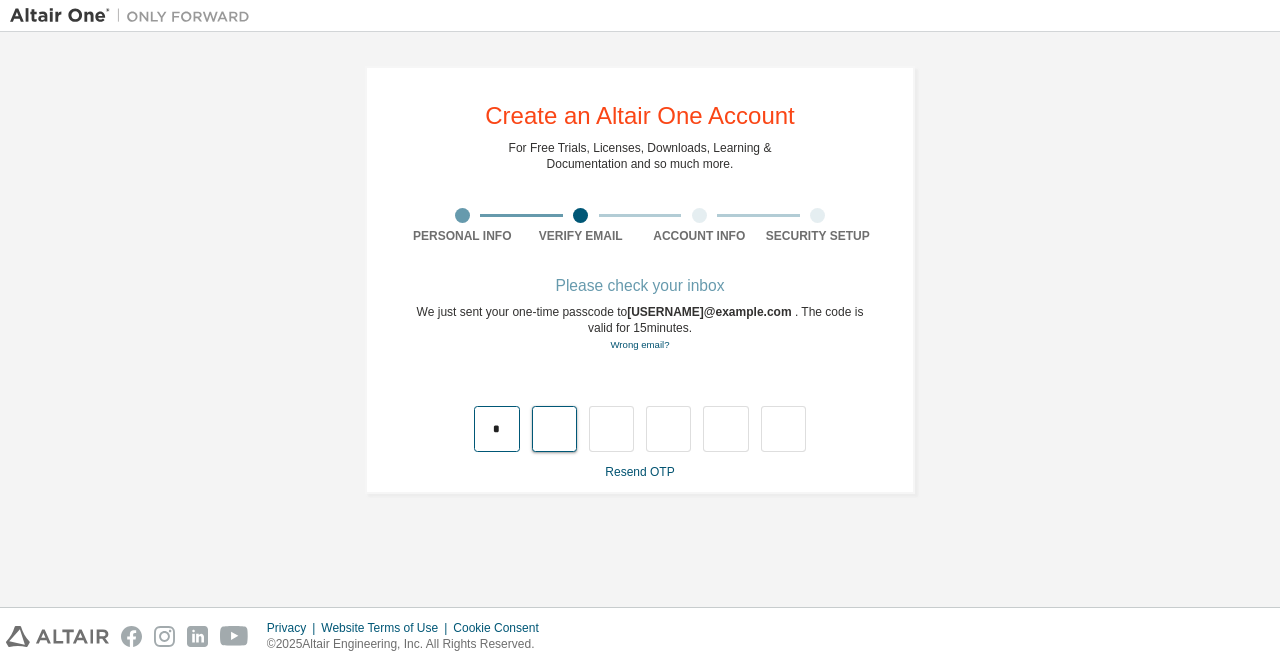 type on "*" 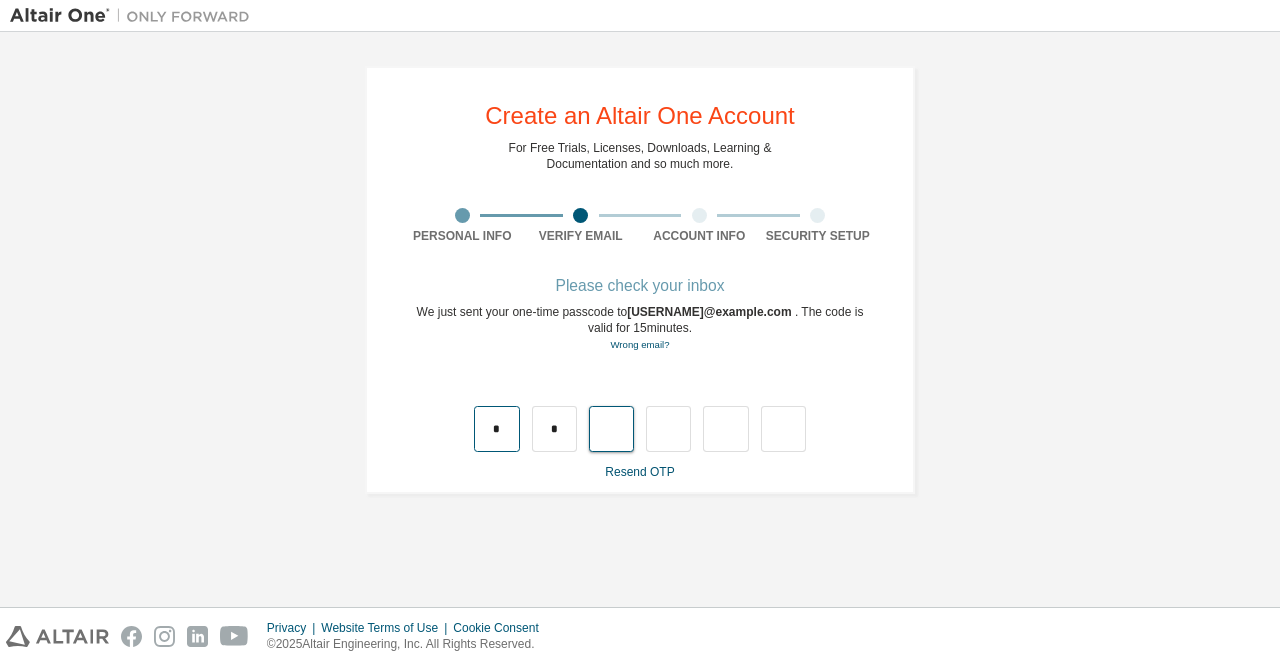 type on "*" 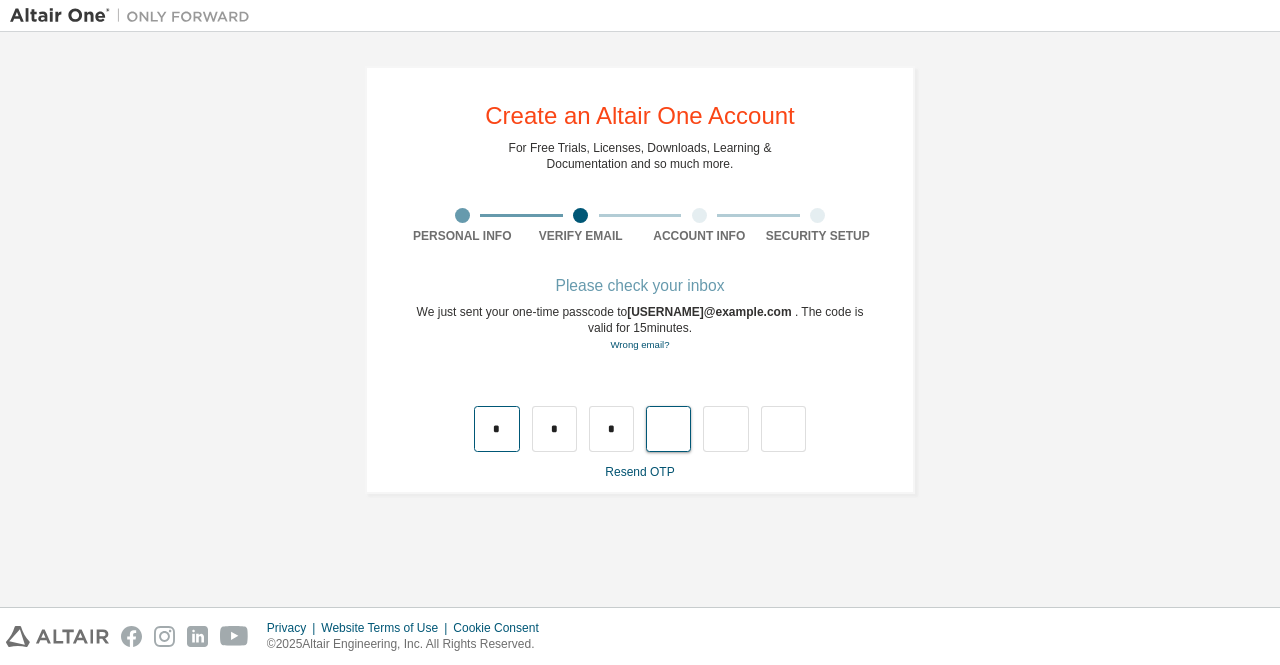 type on "*" 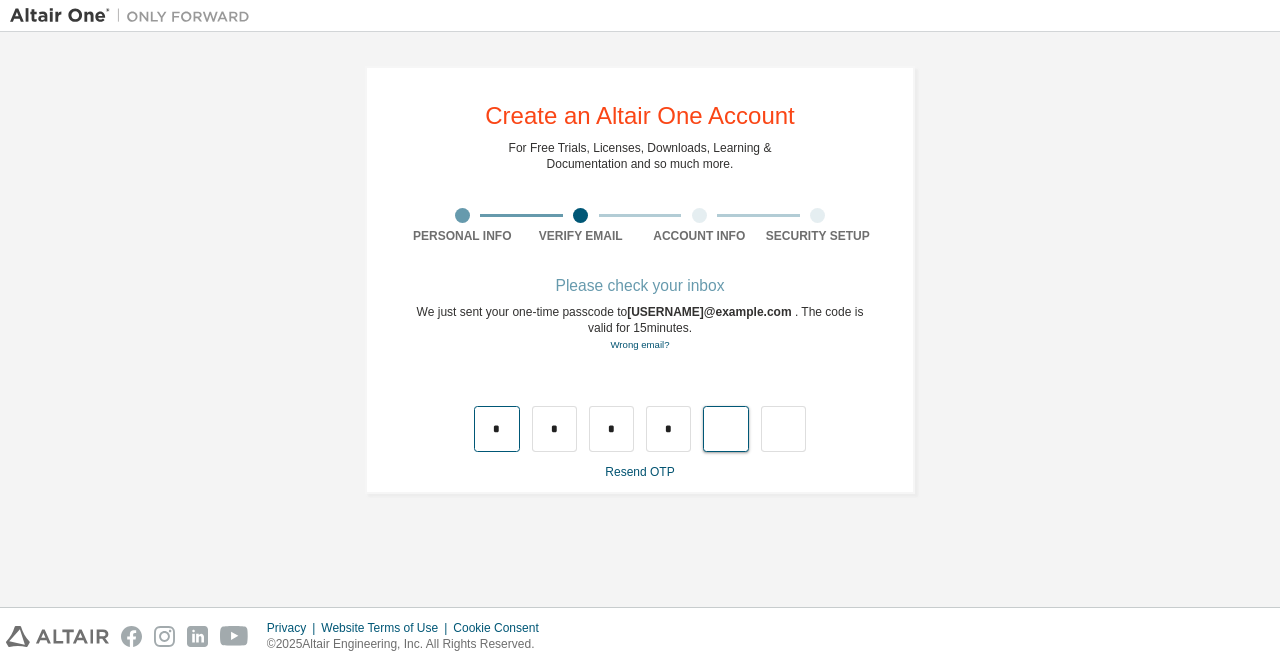 type on "*" 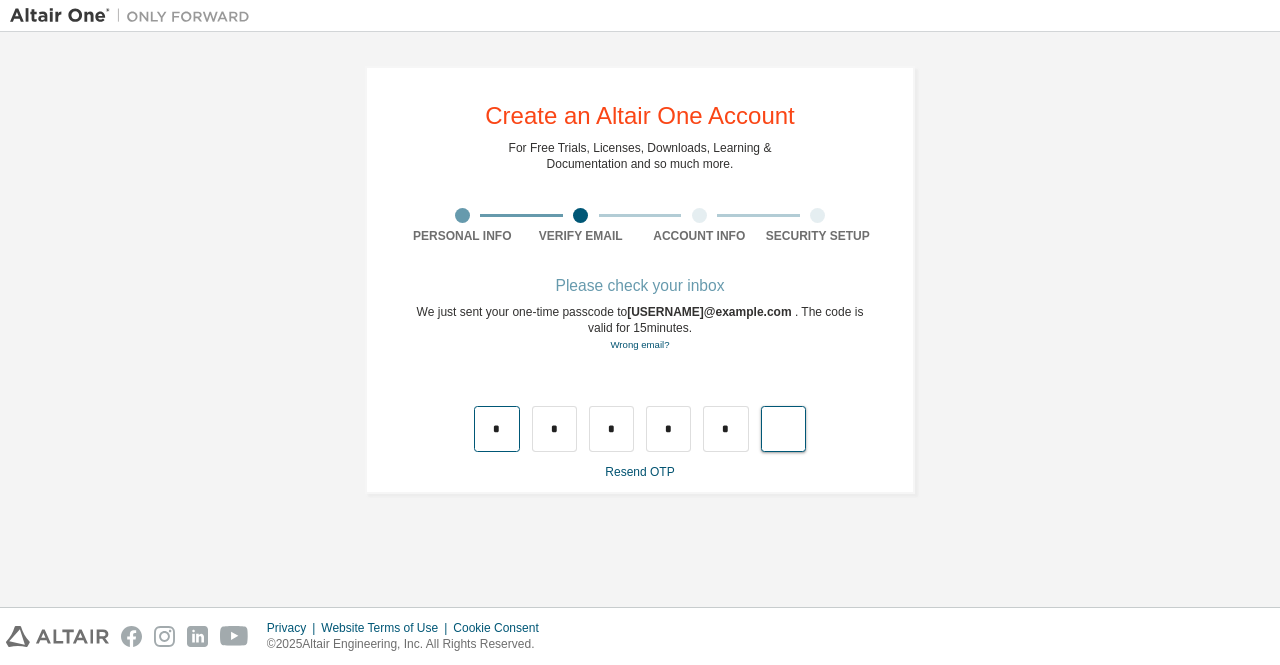 type on "*" 